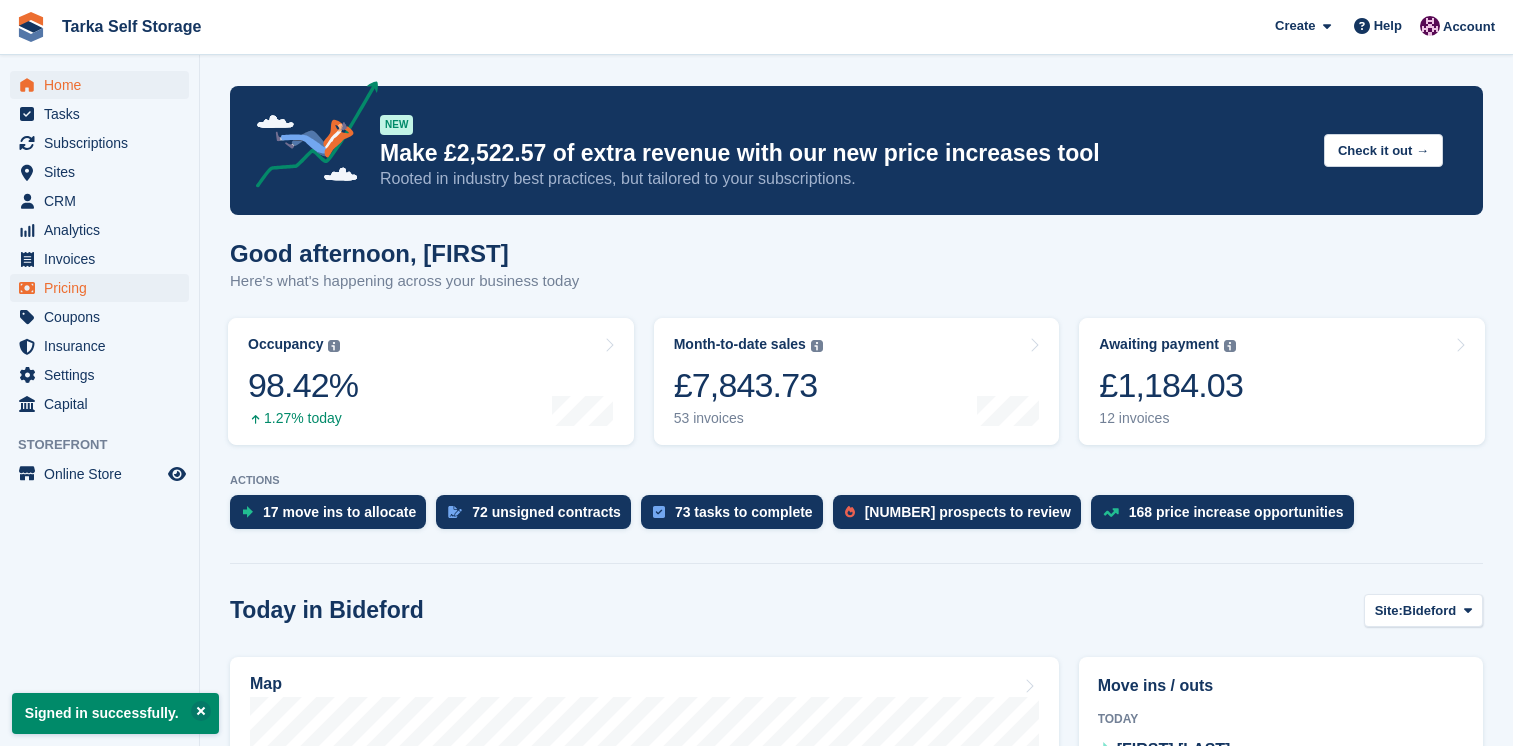 scroll, scrollTop: 0, scrollLeft: 0, axis: both 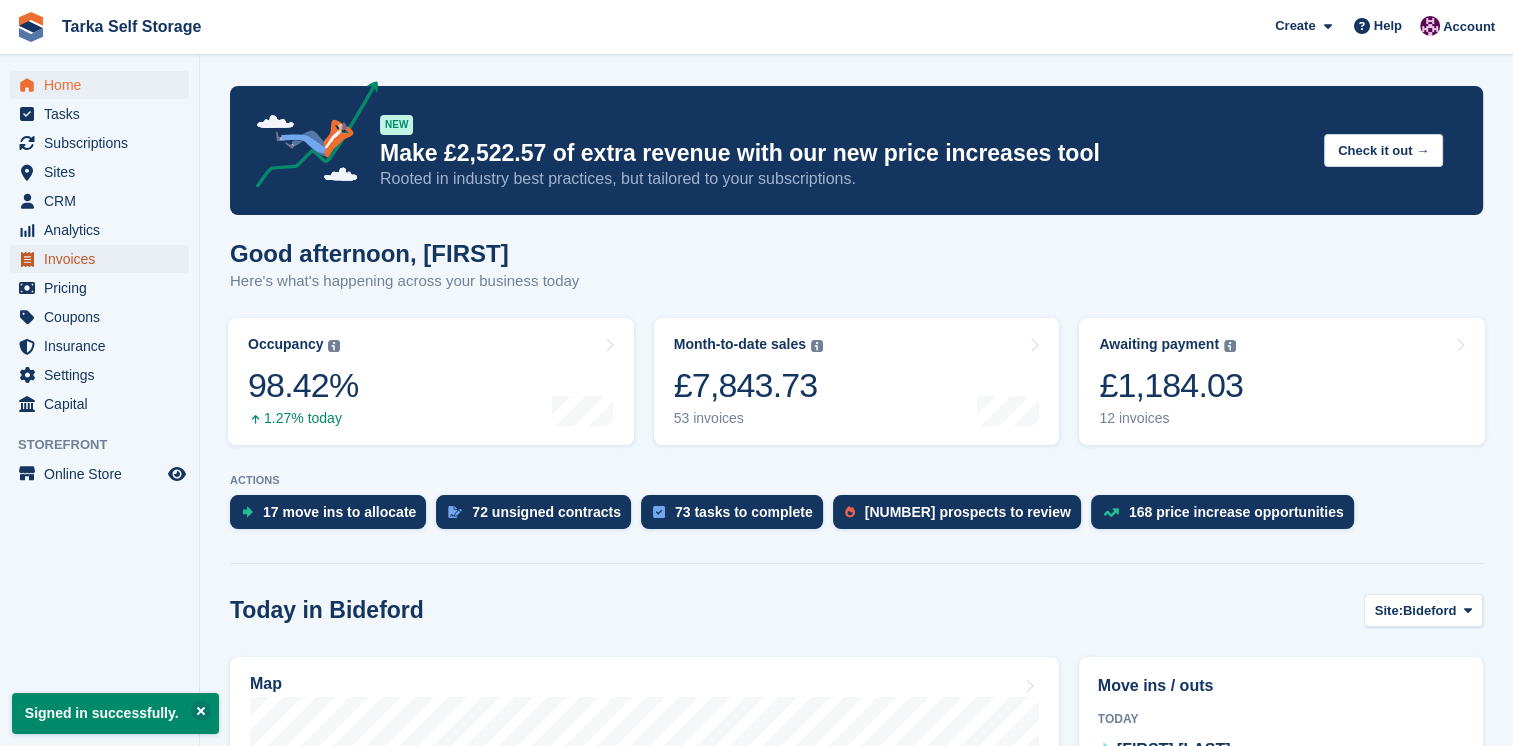 click on "Invoices" at bounding box center (104, 259) 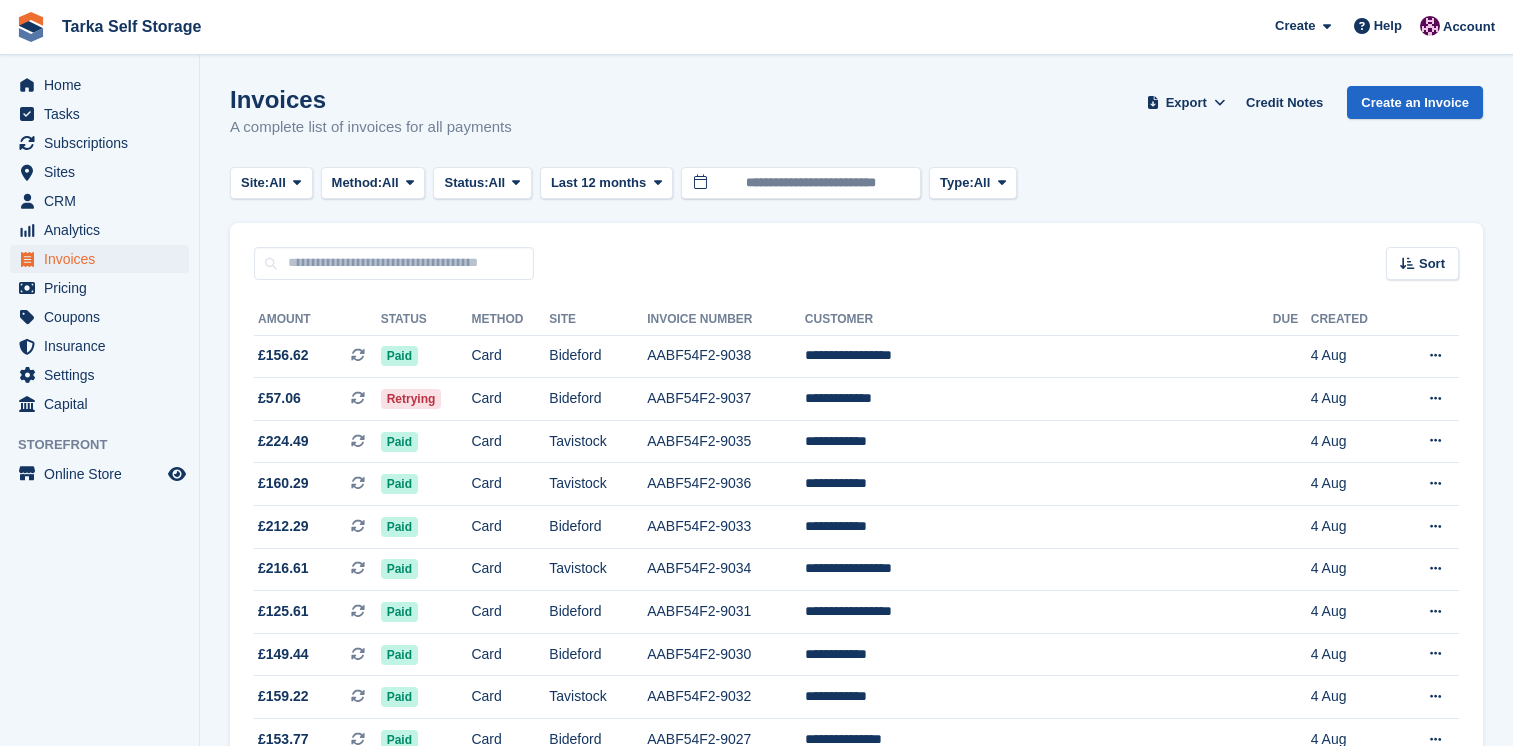scroll, scrollTop: 0, scrollLeft: 0, axis: both 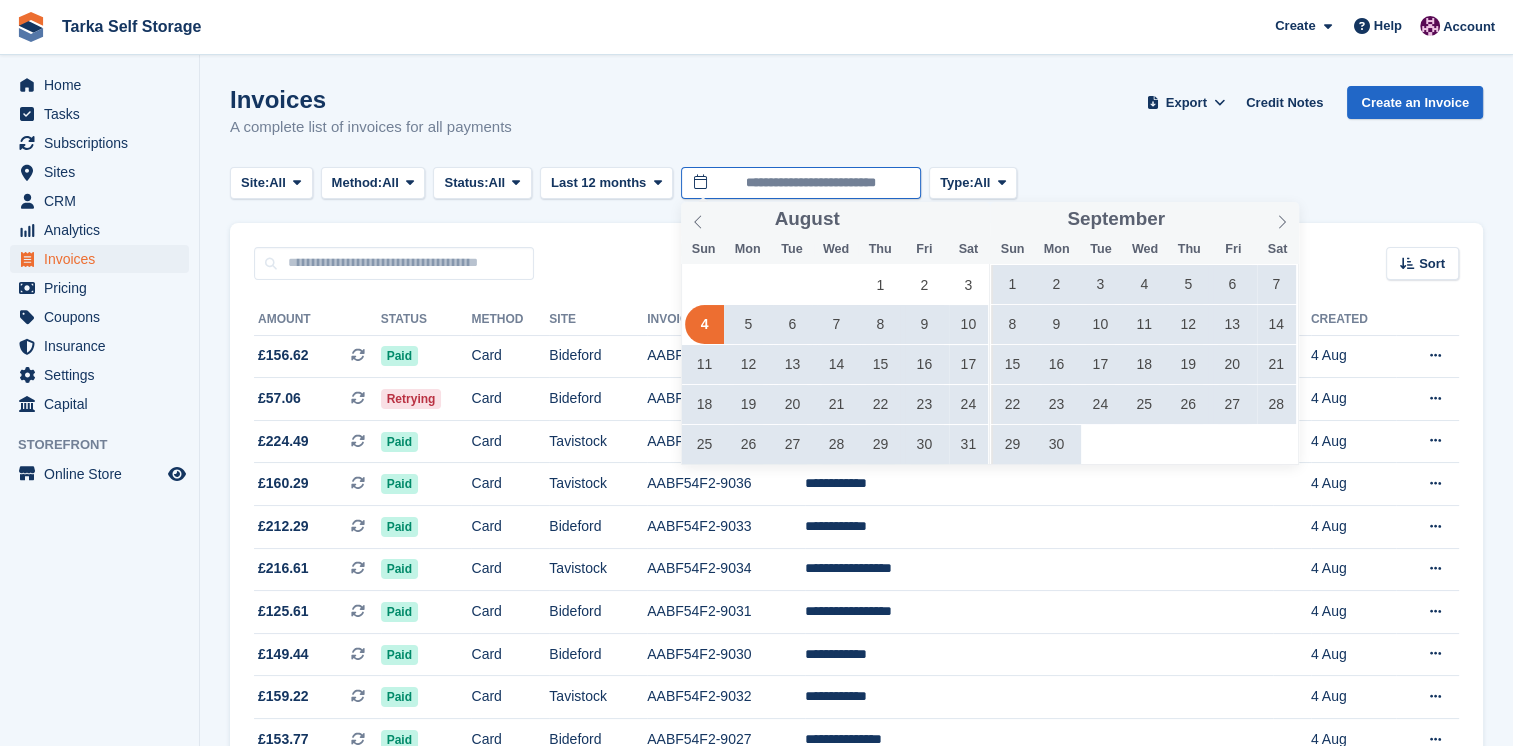 click on "**********" at bounding box center (801, 183) 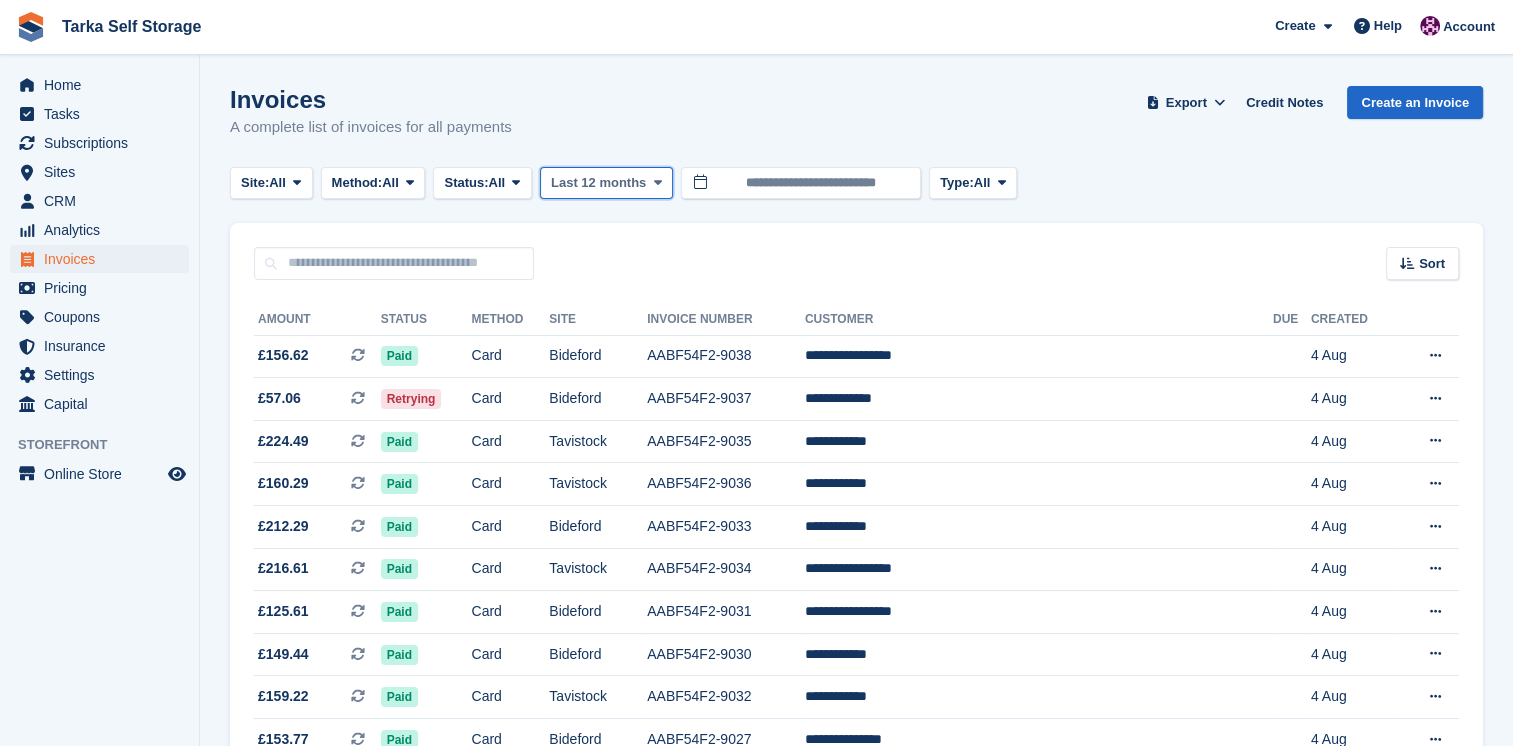 click on "Last 12 months" at bounding box center (598, 183) 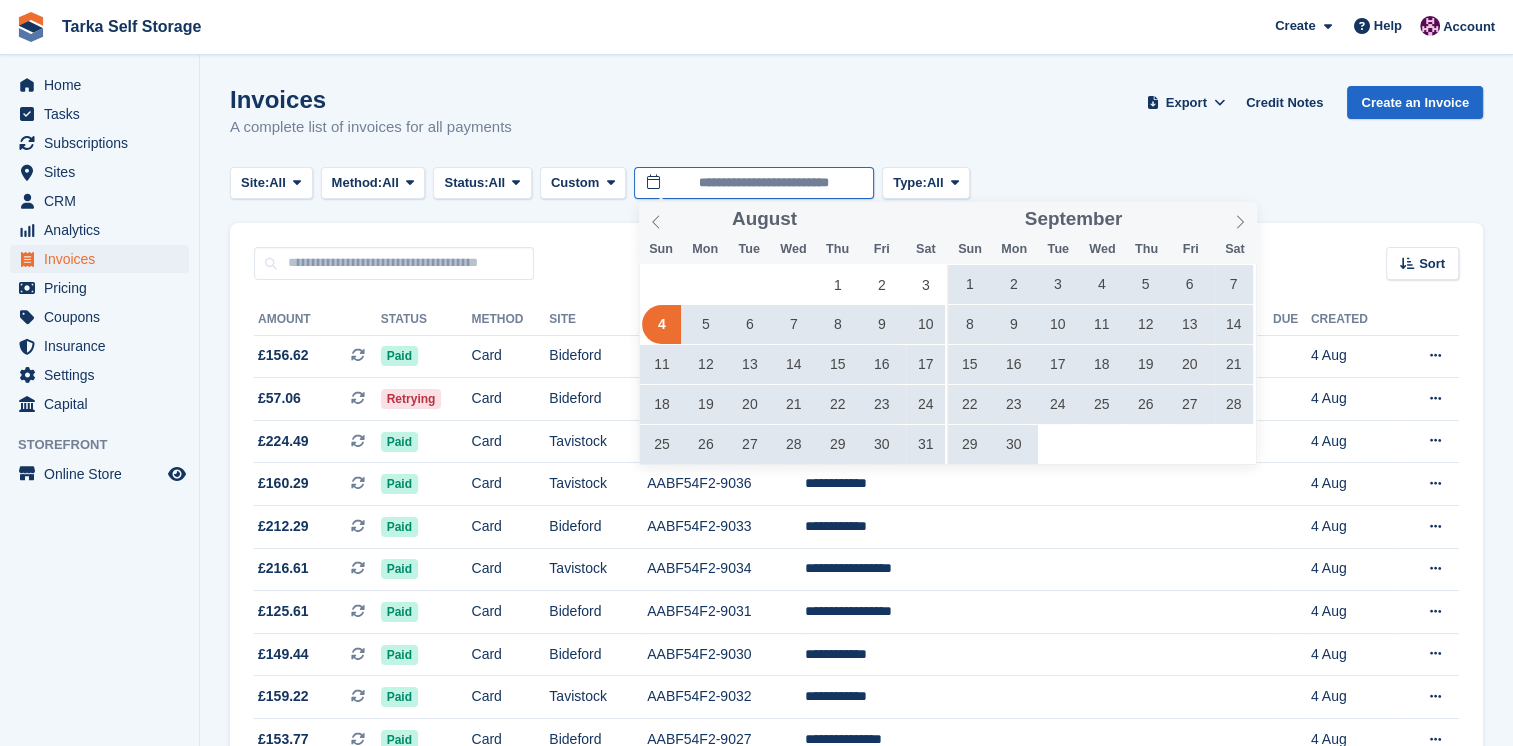 click on "**********" at bounding box center (754, 183) 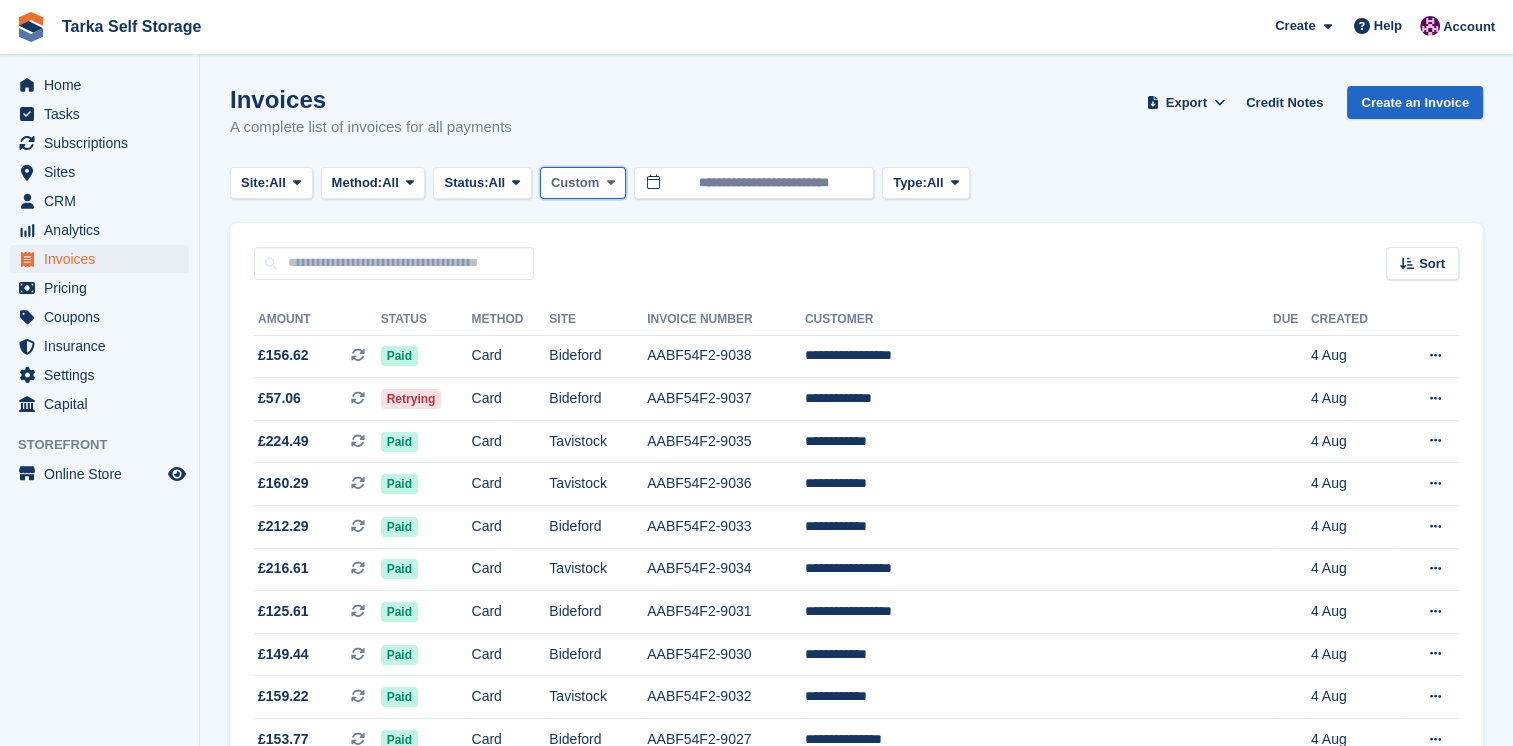 click at bounding box center (611, 183) 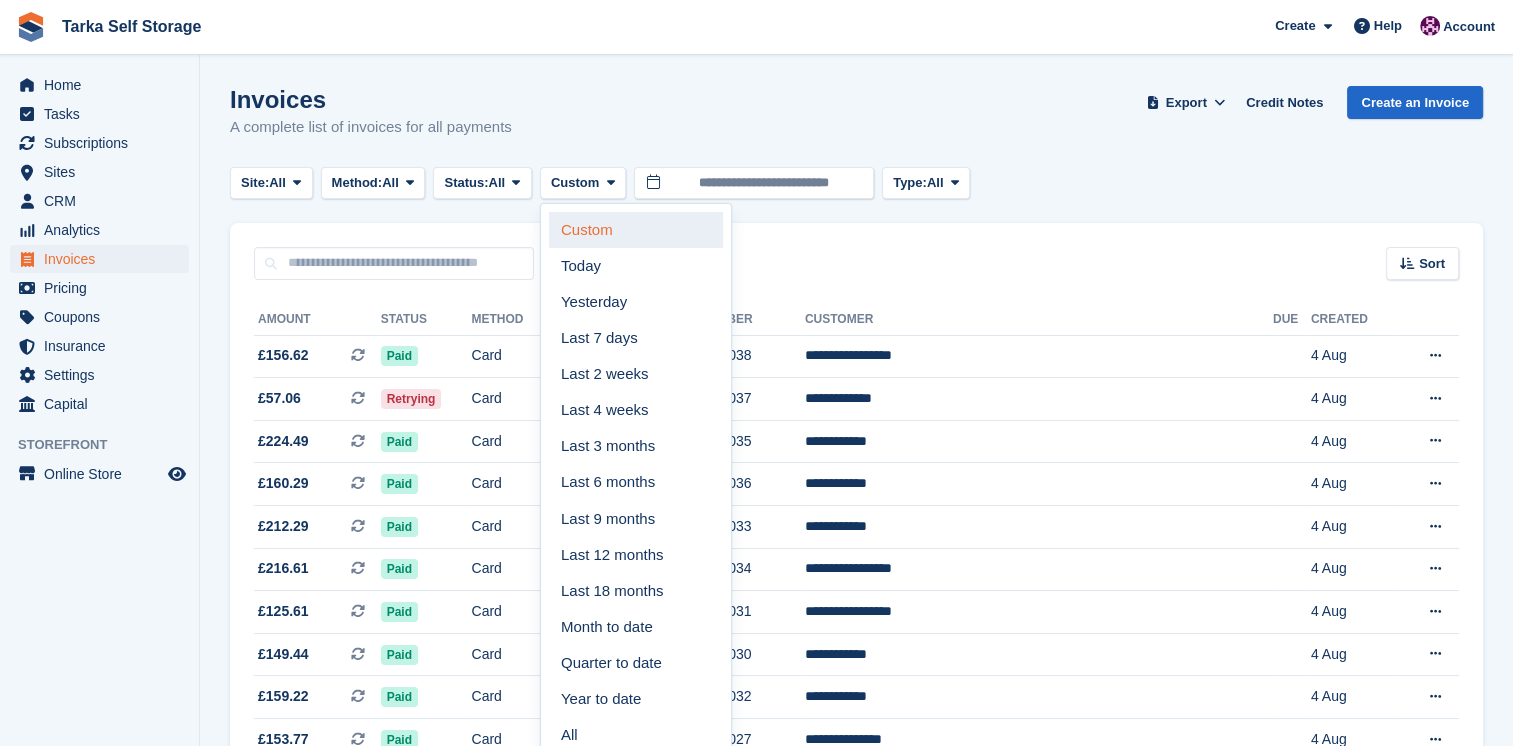 click on "Custom" at bounding box center (636, 230) 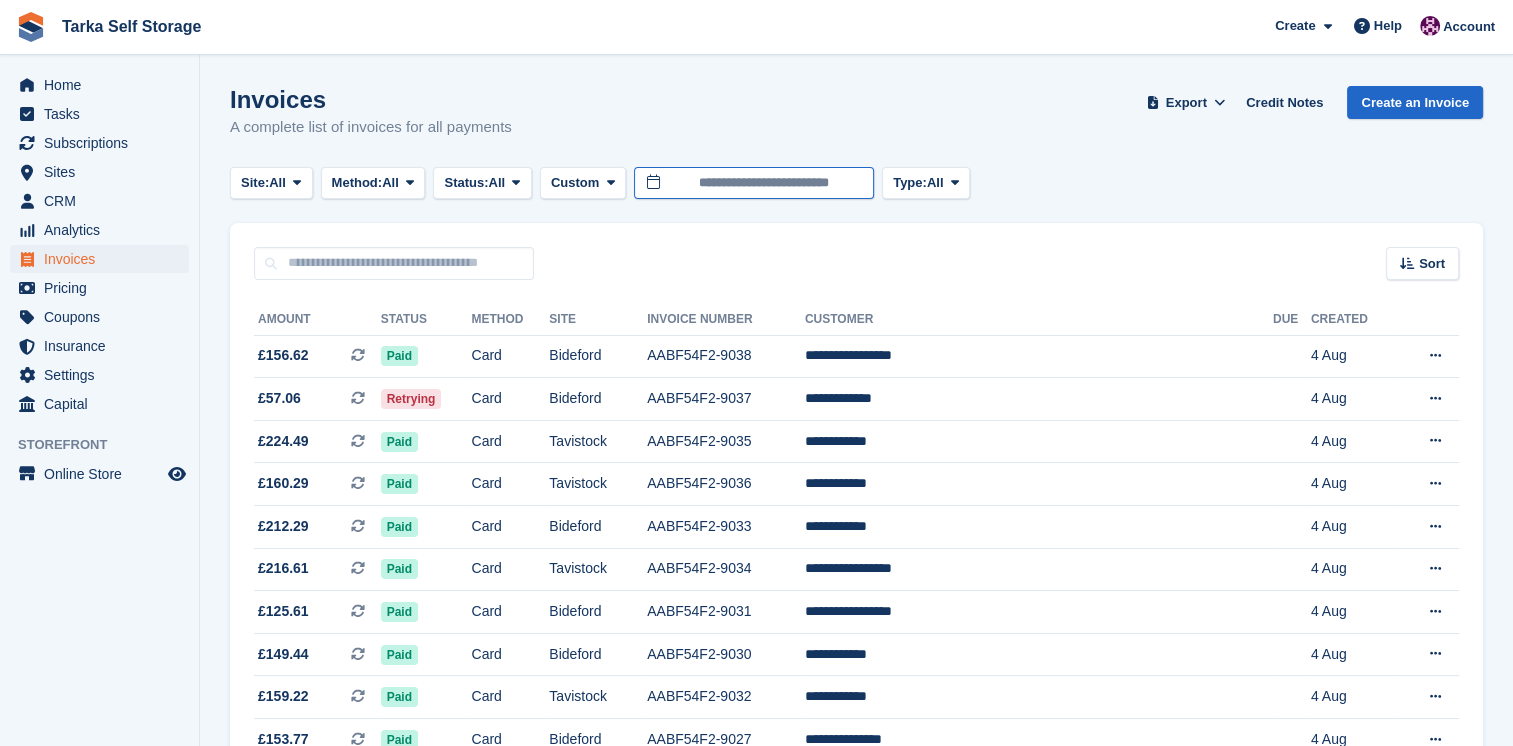 click on "**********" at bounding box center (754, 183) 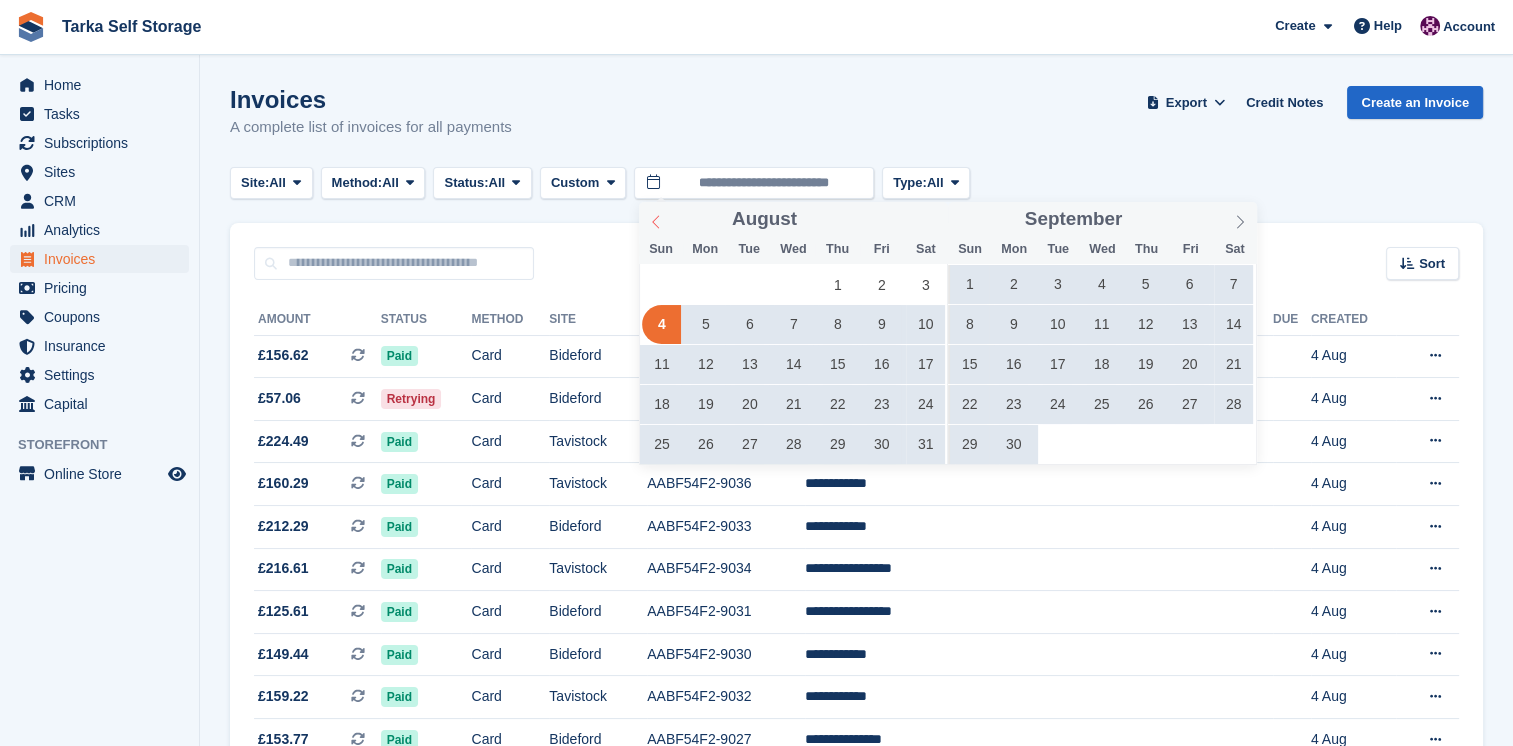 click 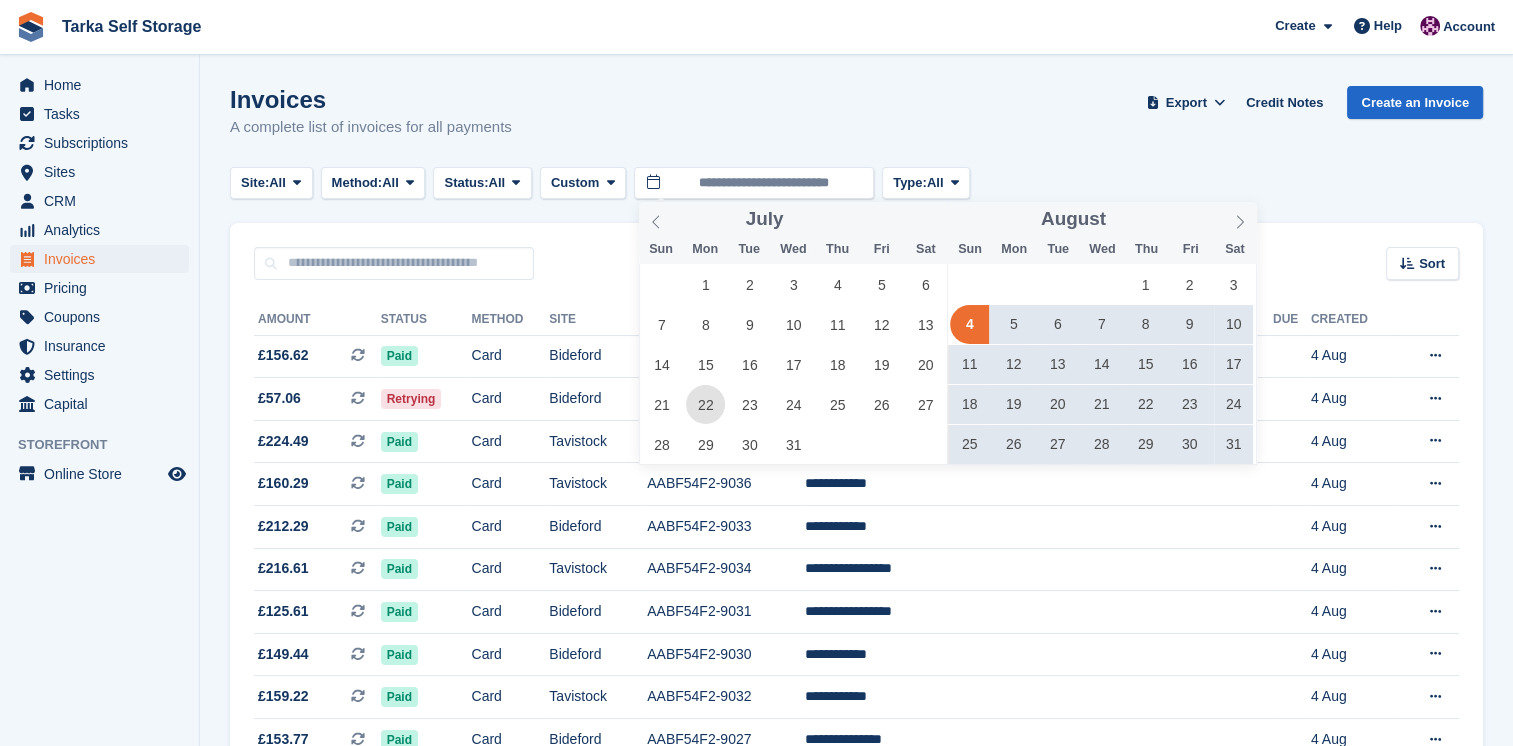 click on "22" at bounding box center [705, 404] 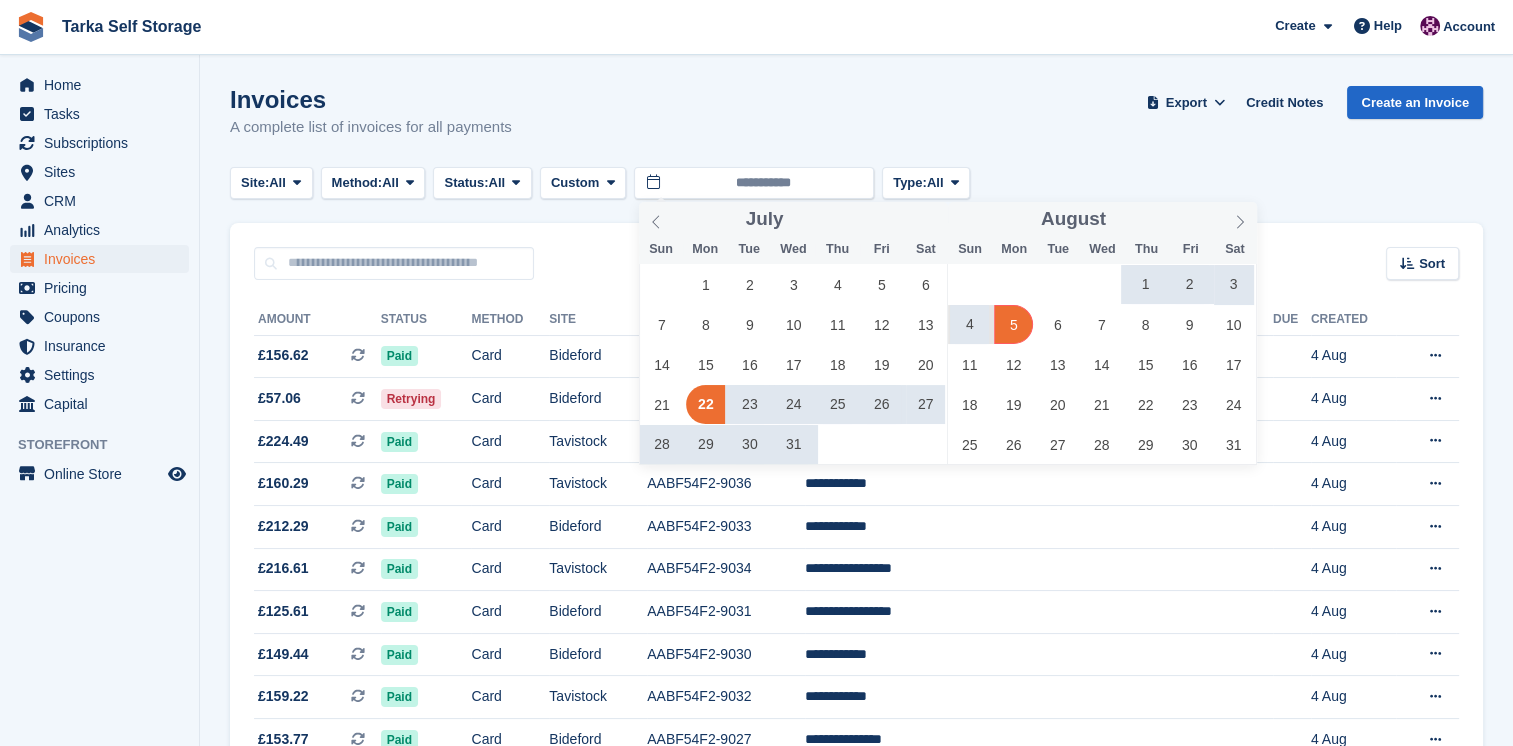click on "5" at bounding box center (1013, 324) 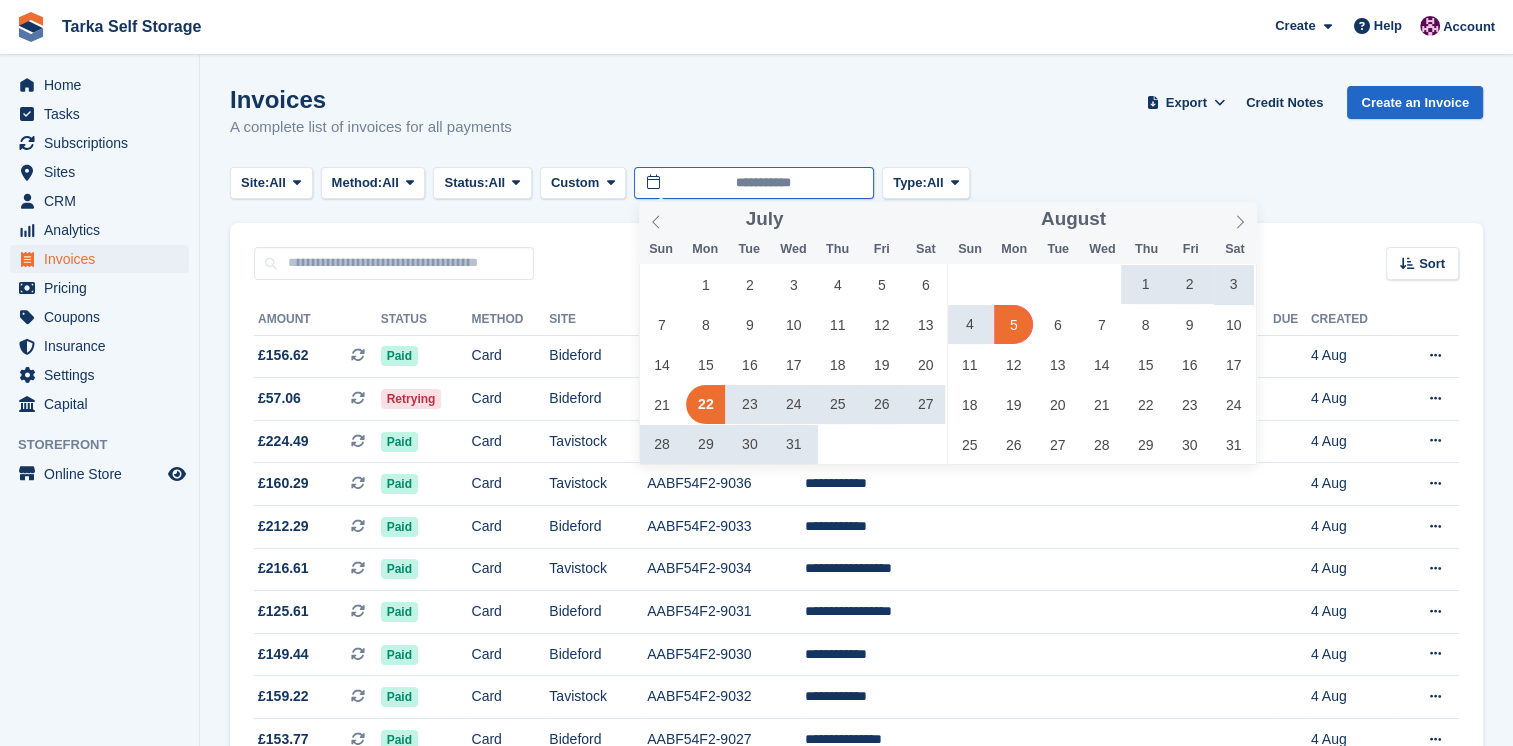 type on "**********" 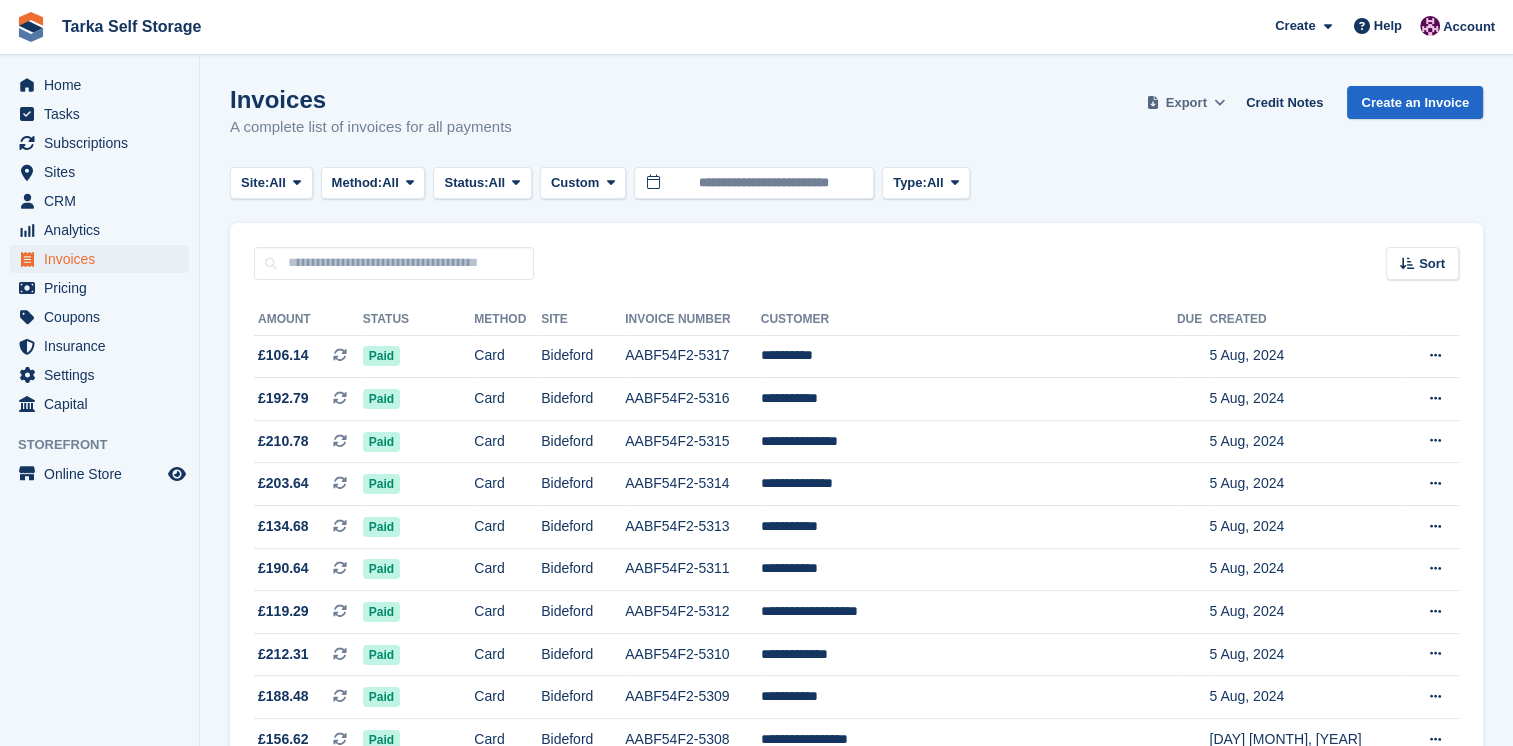 click at bounding box center (1219, 102) 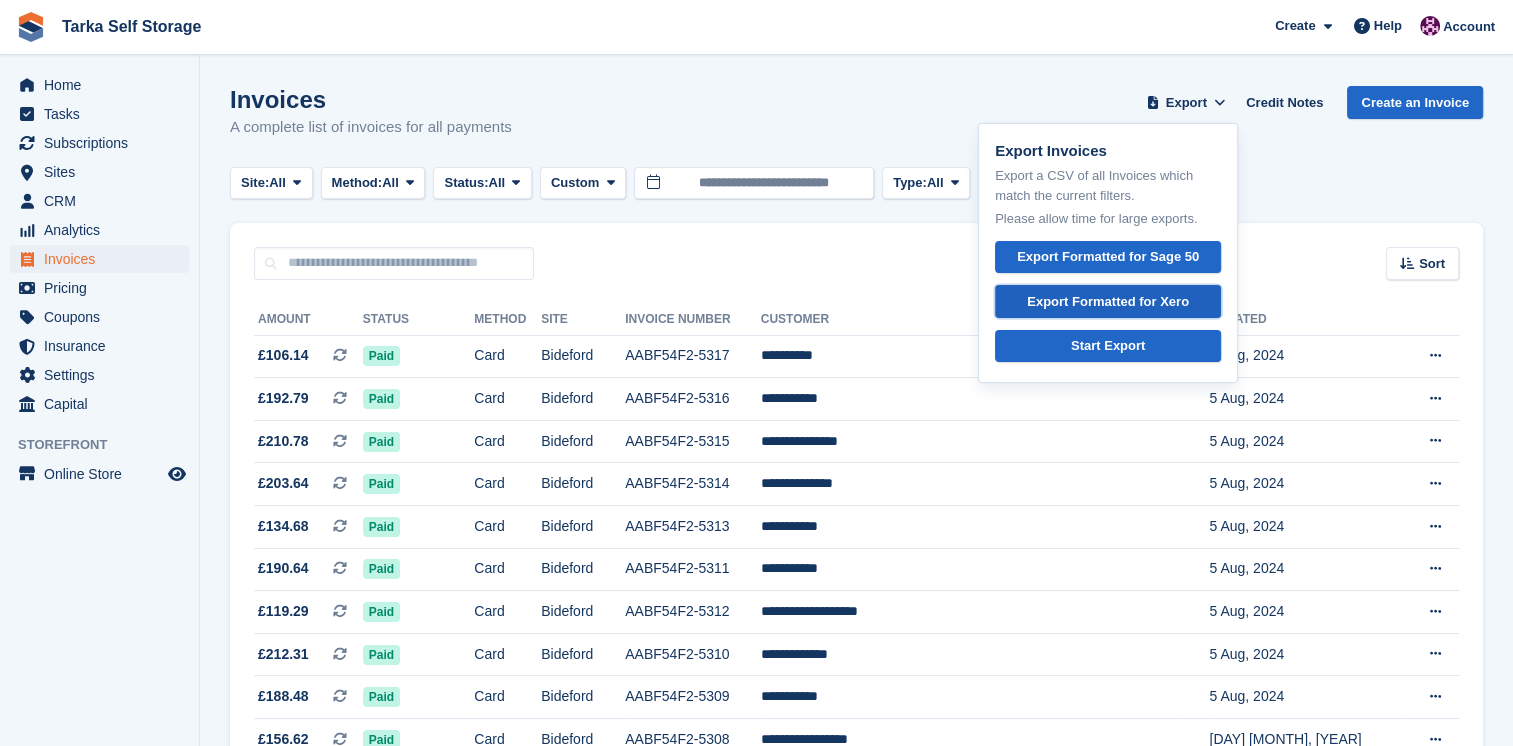 click on "Export Formatted for Xero" at bounding box center [1108, 302] 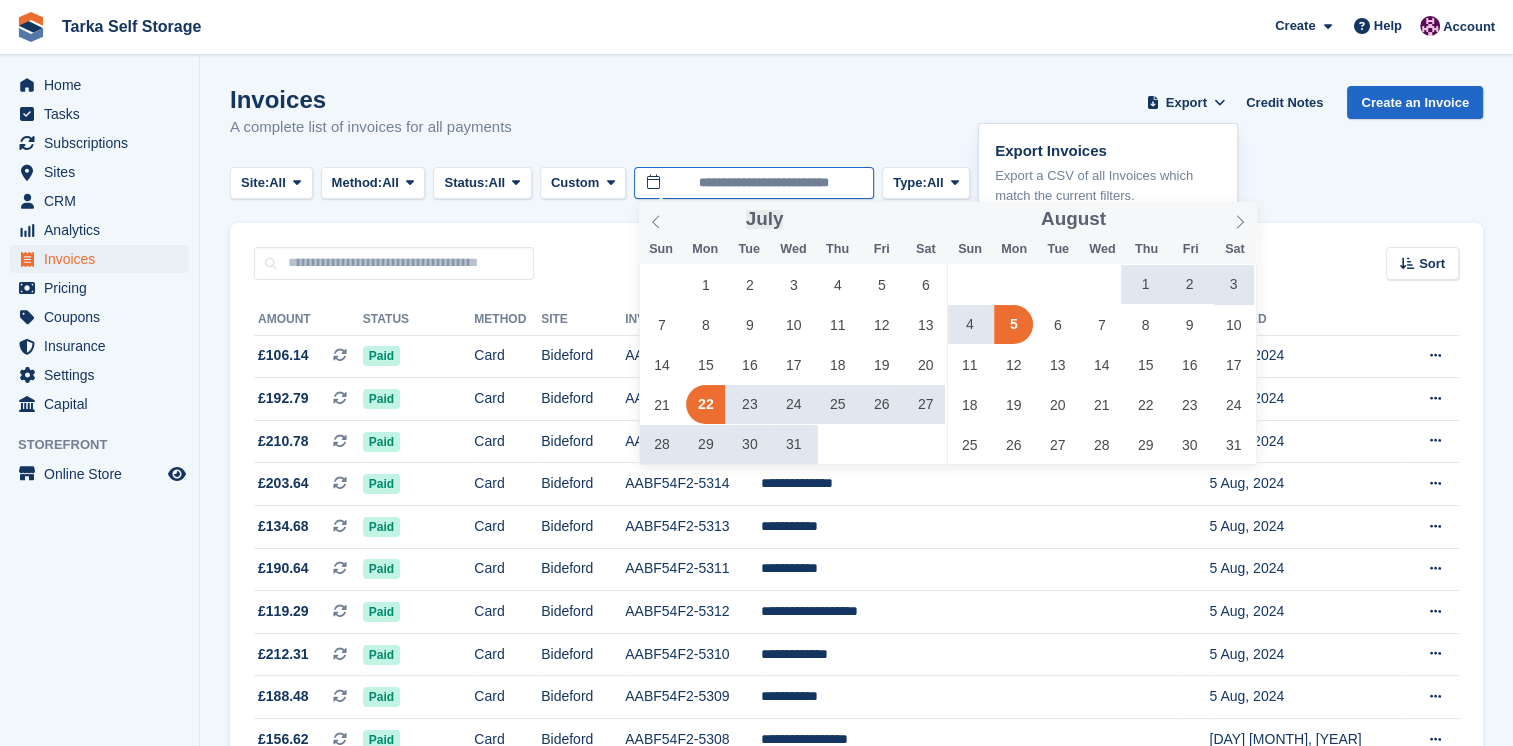 click on "**********" at bounding box center [754, 183] 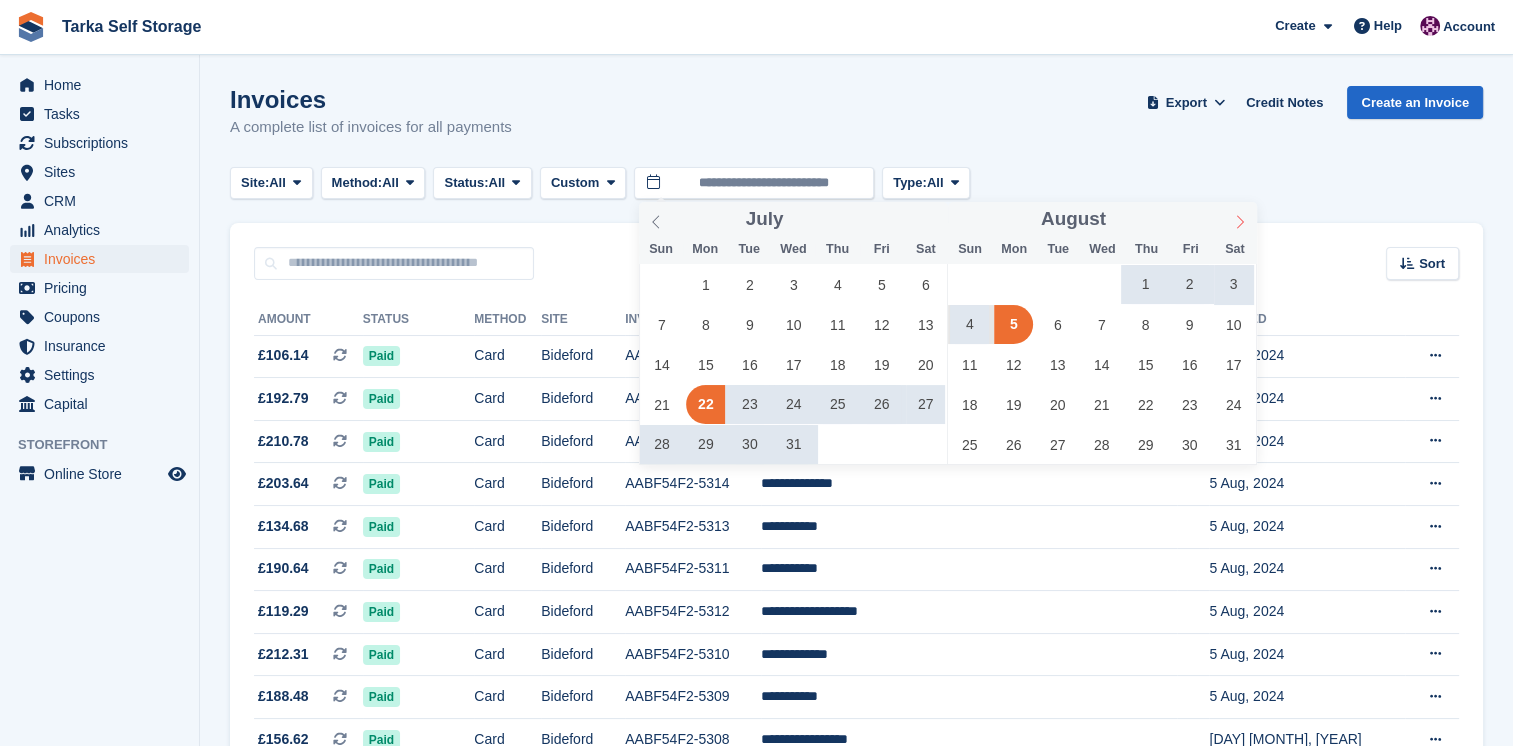 click 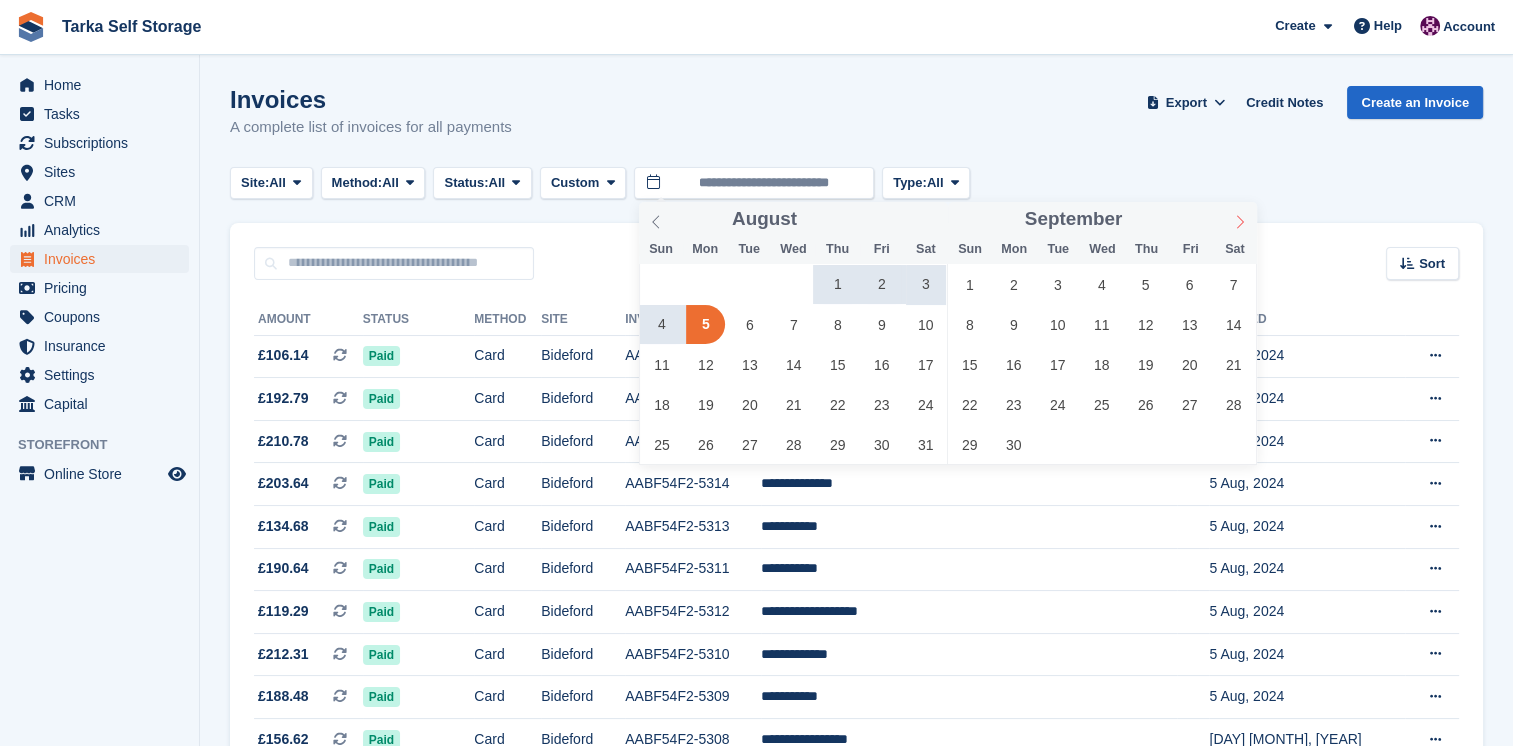 click 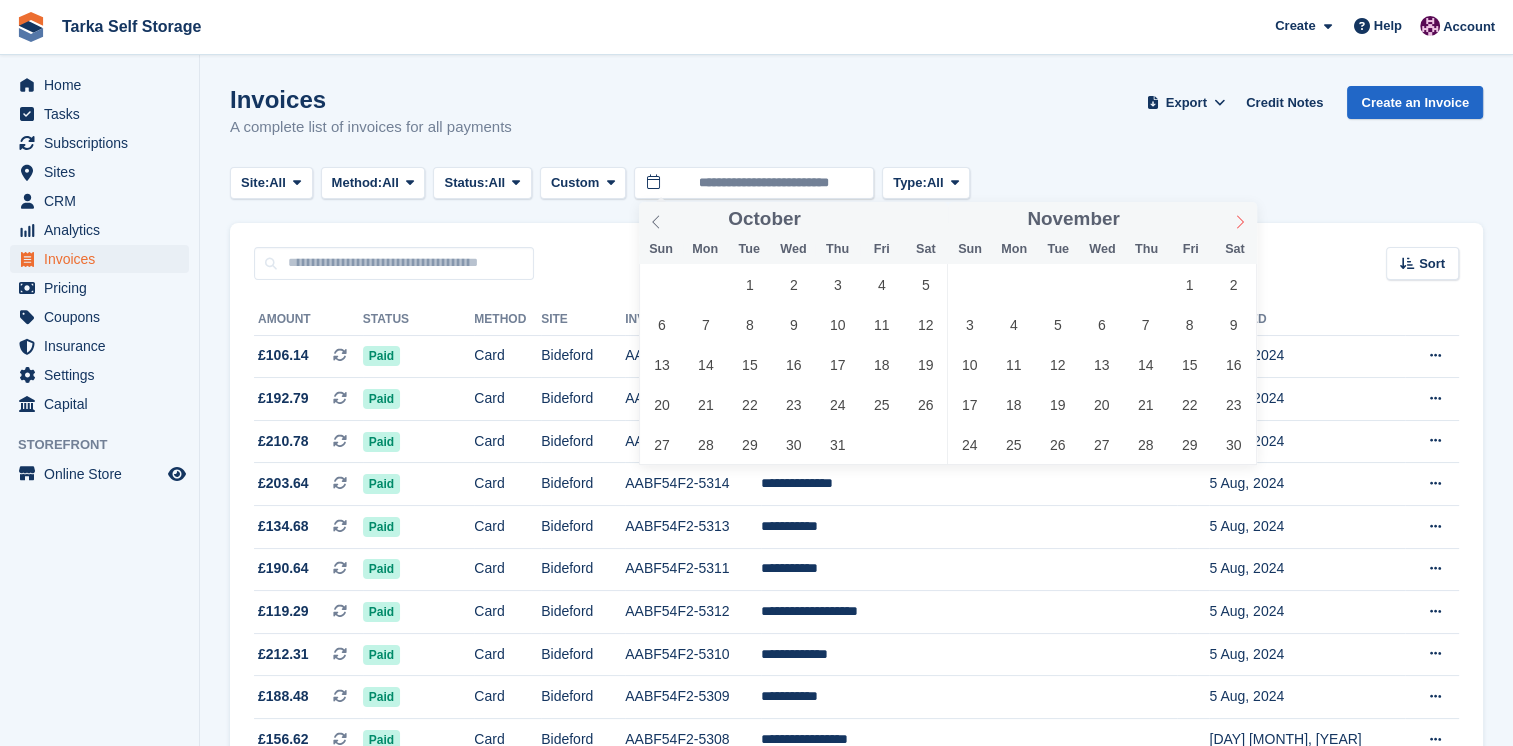 click 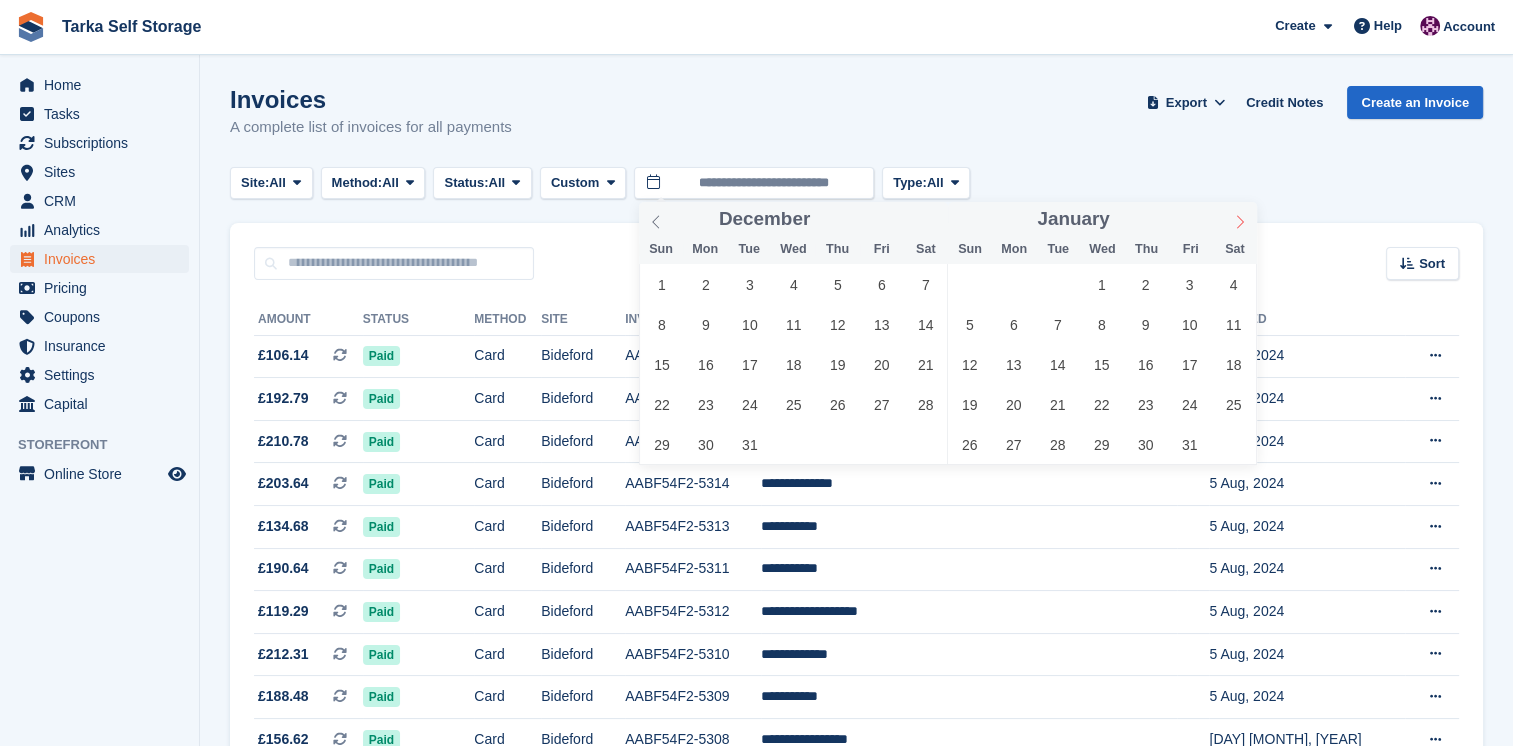 click 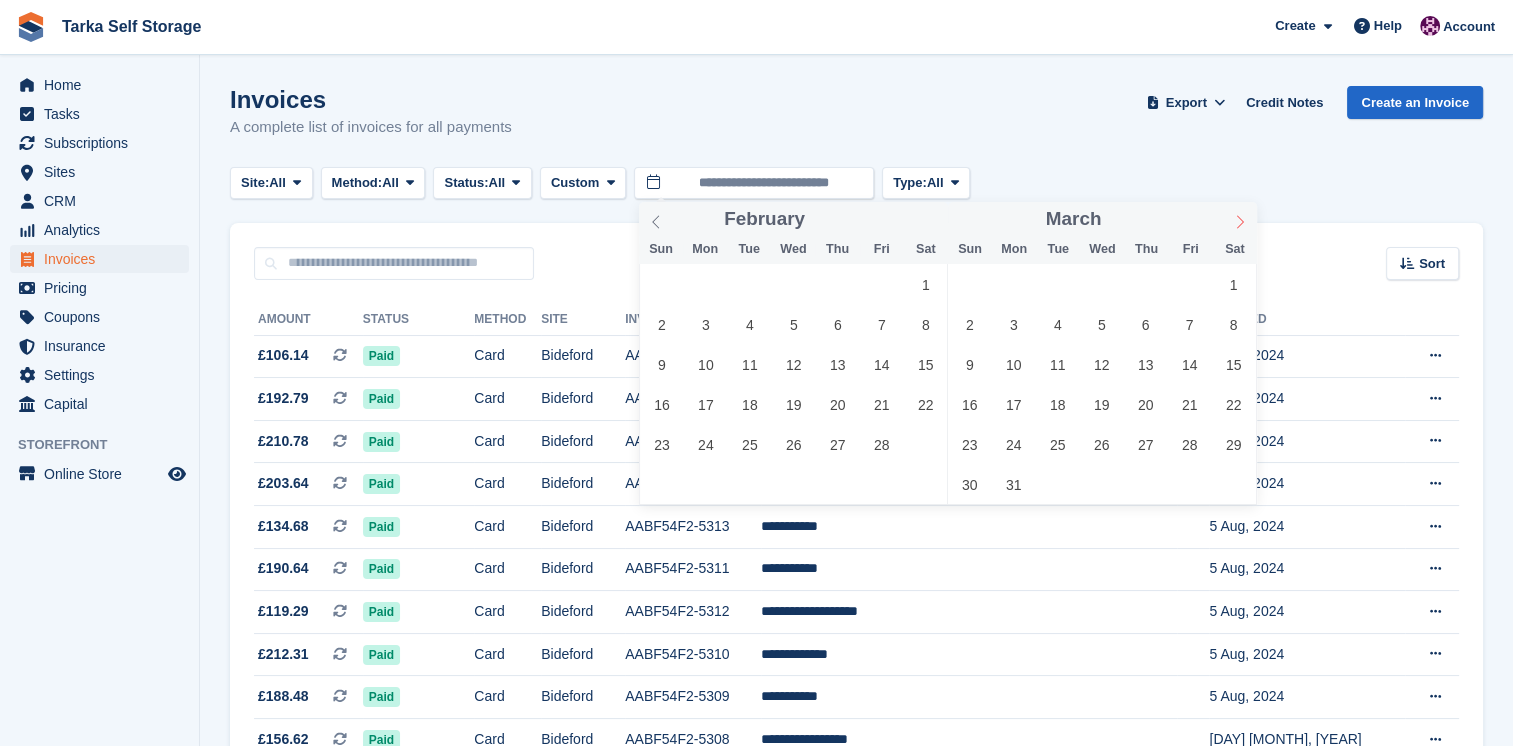 click 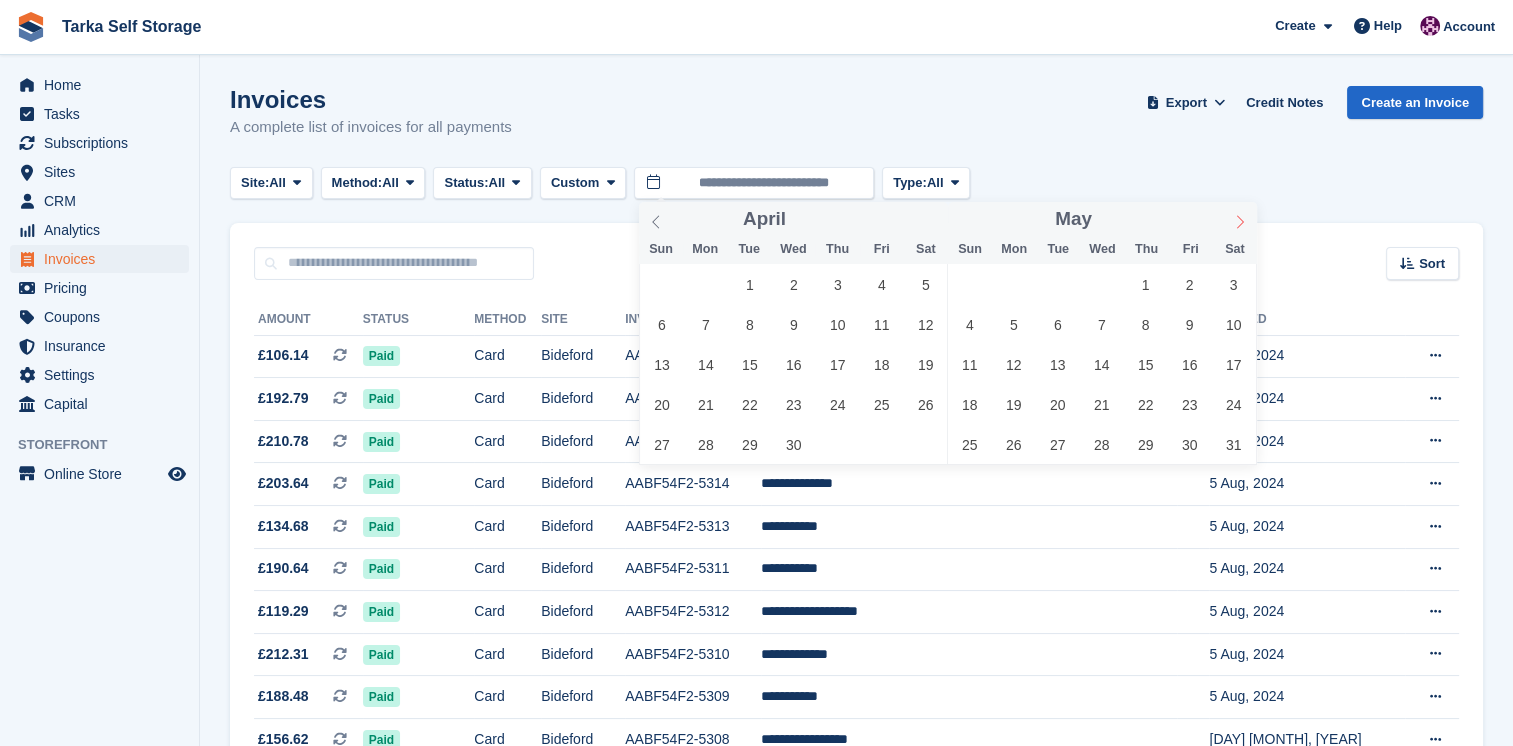 click 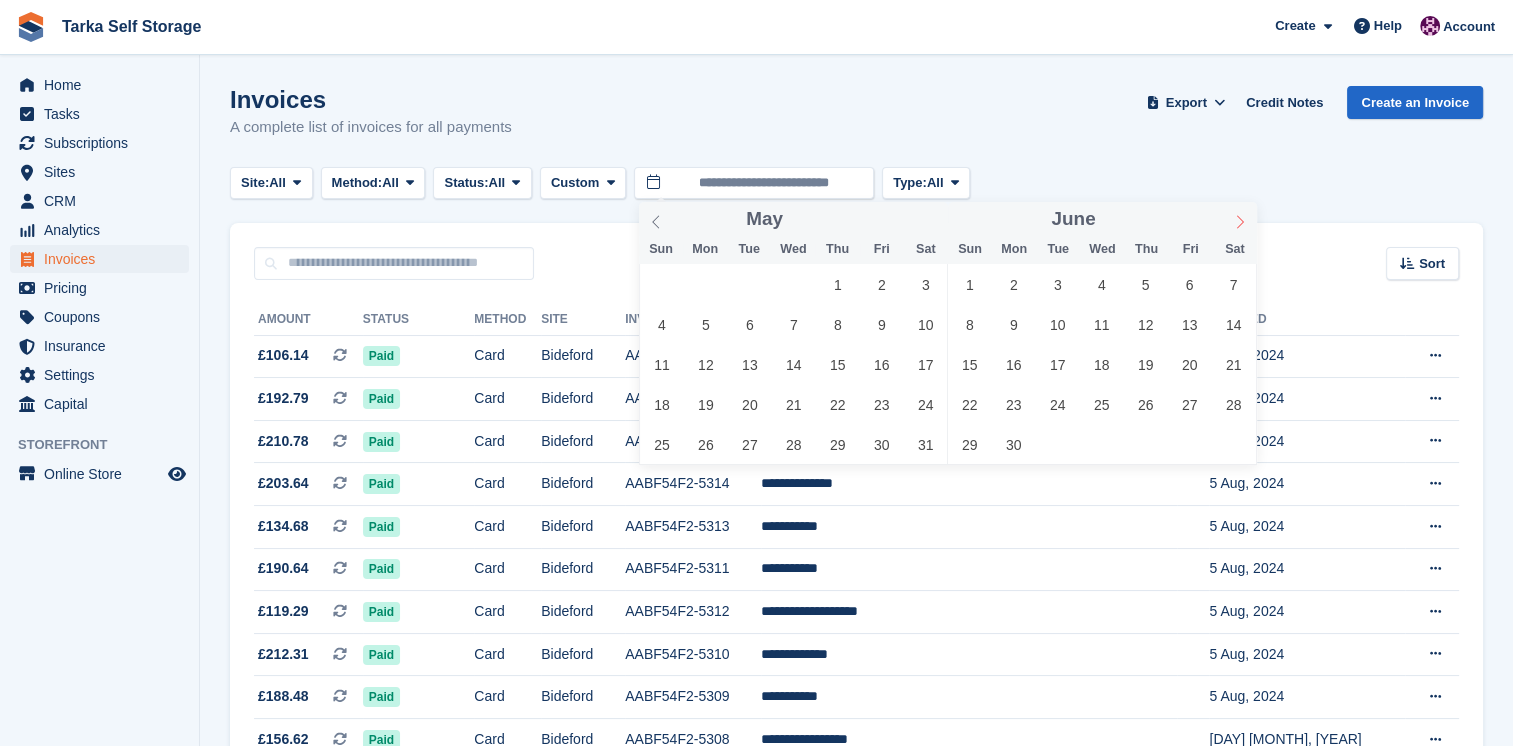 click 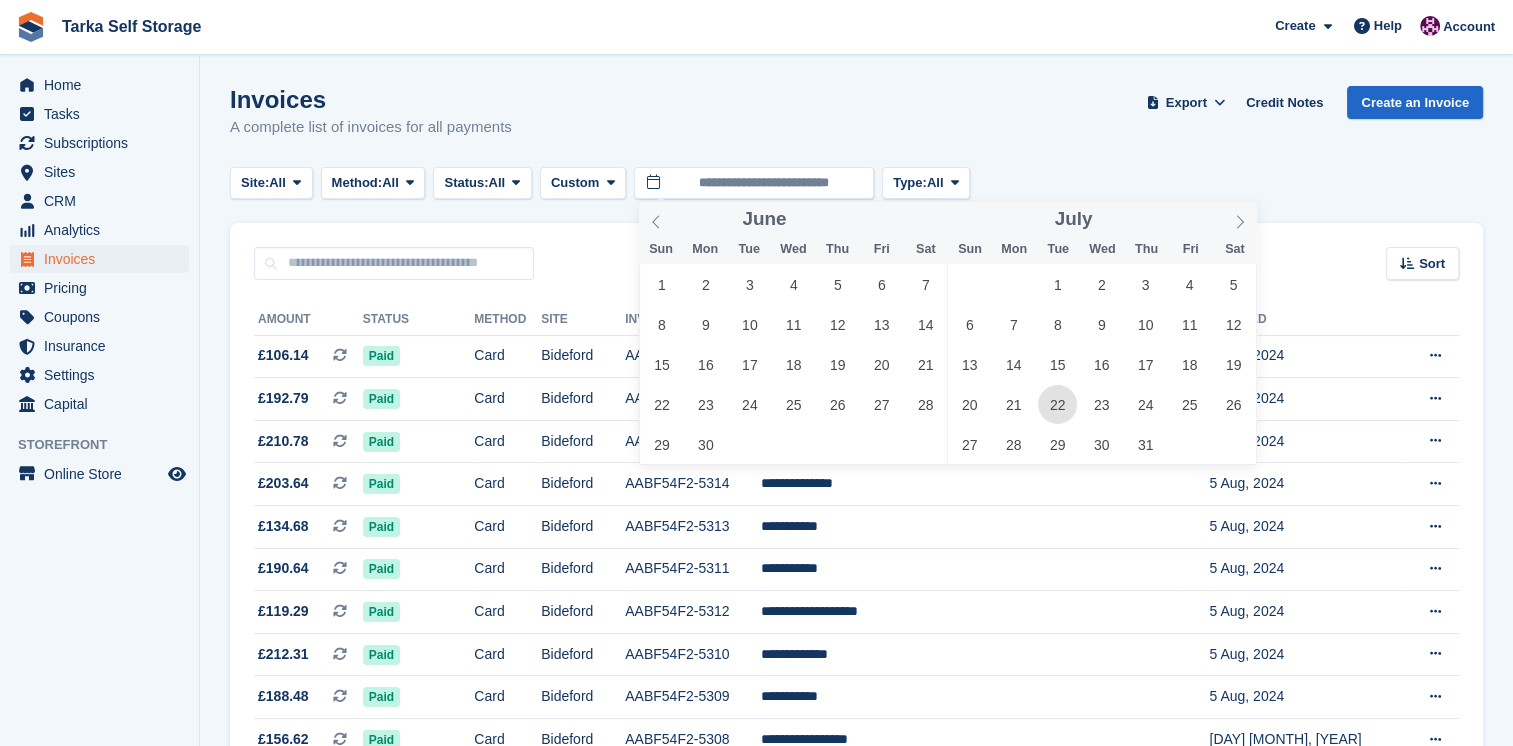 click on "22" at bounding box center [1057, 404] 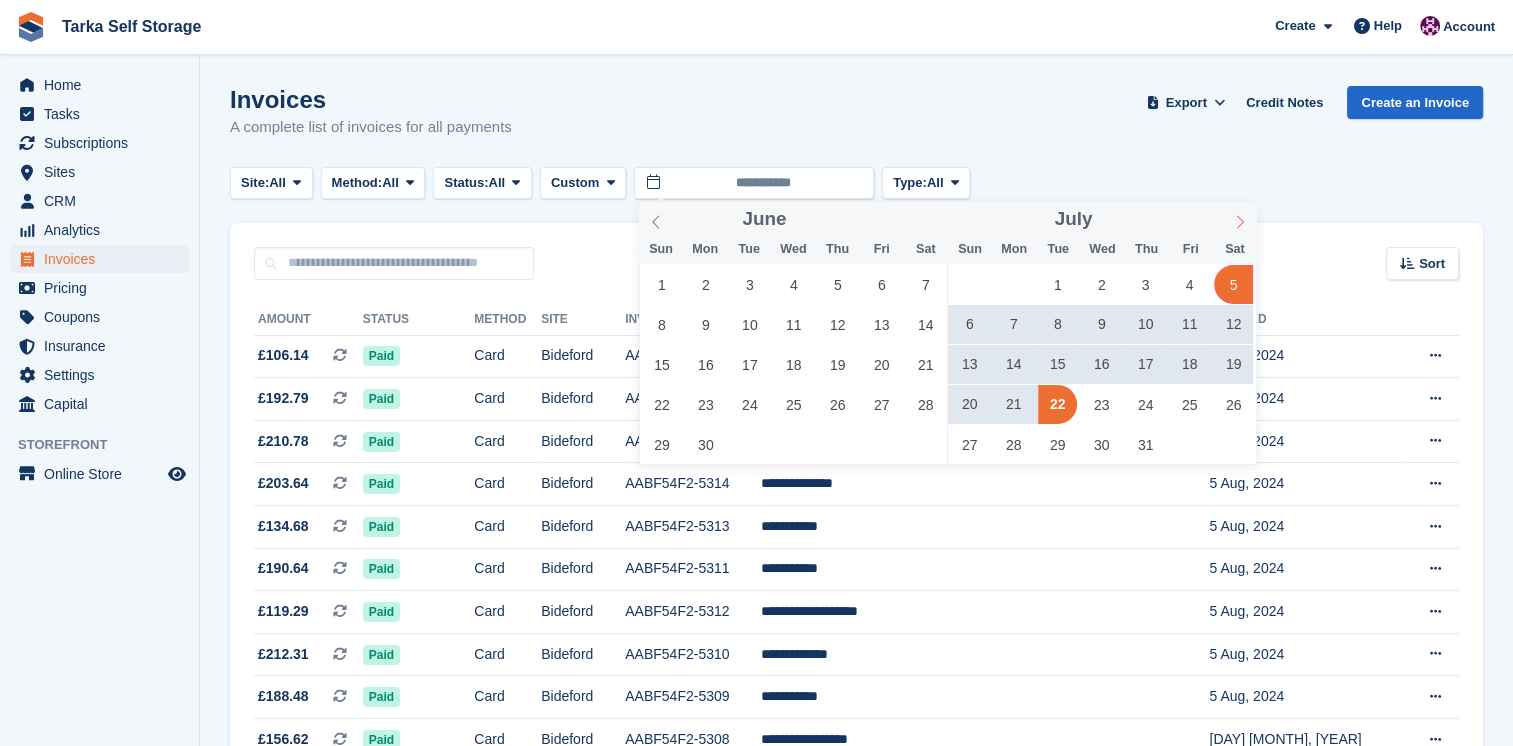 click 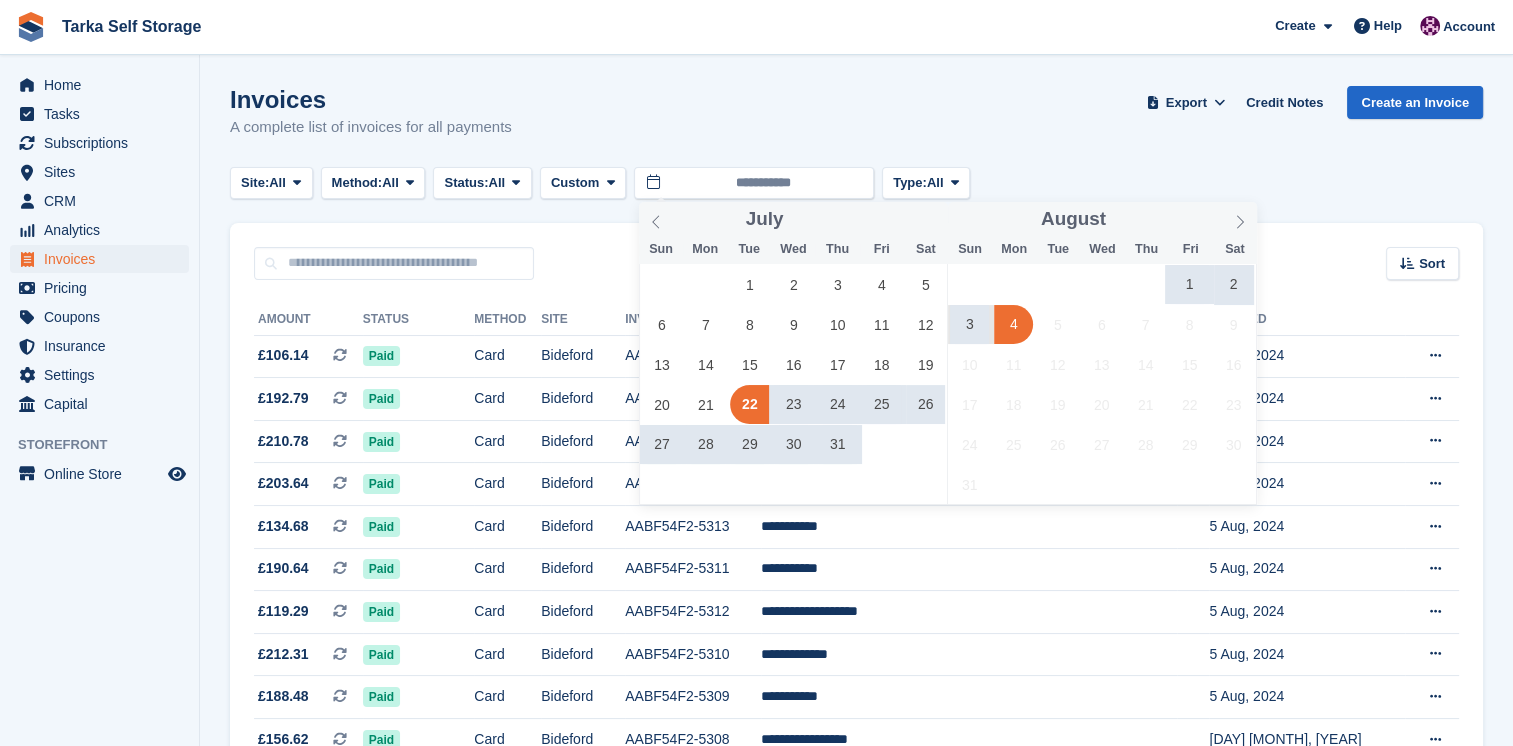 click on "4" at bounding box center (1013, 324) 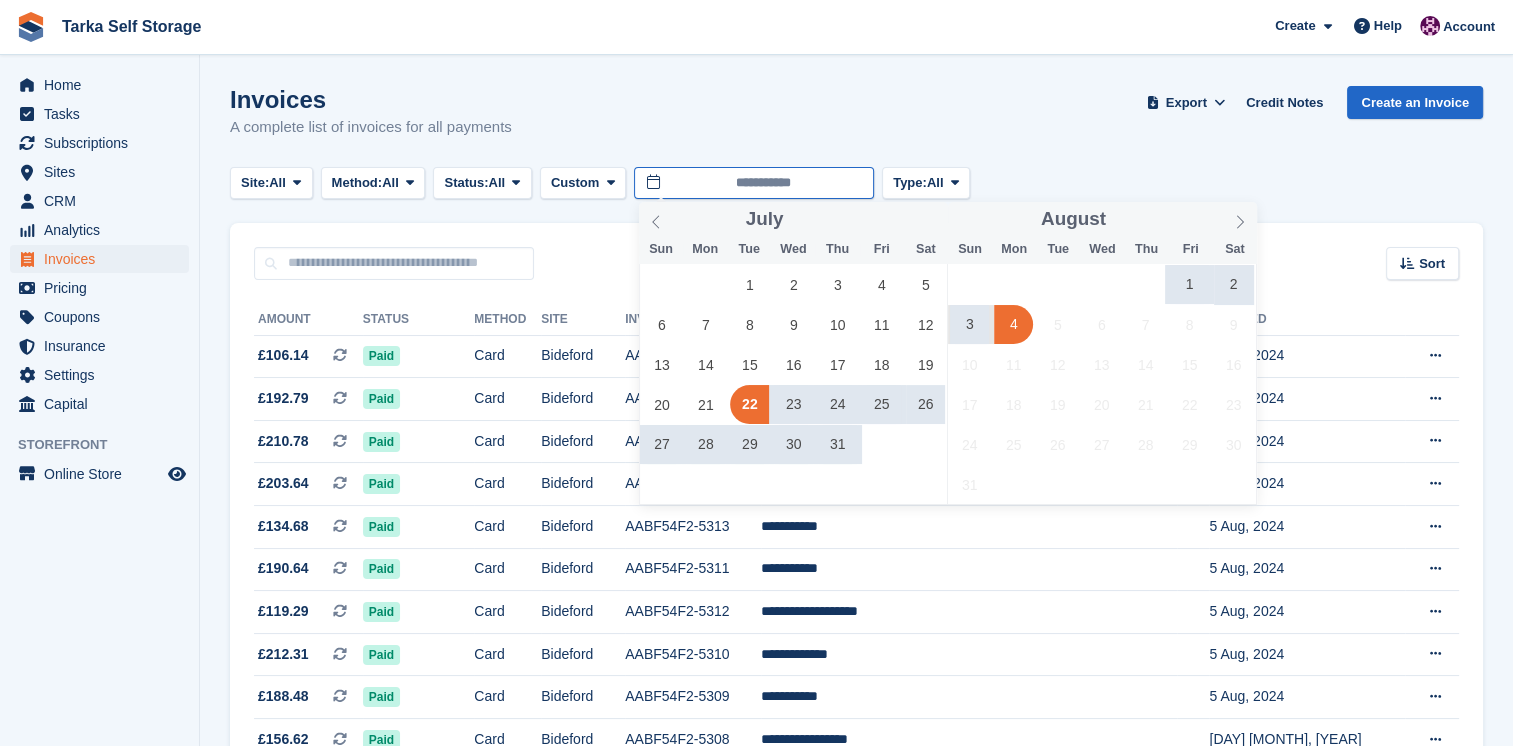 type on "**********" 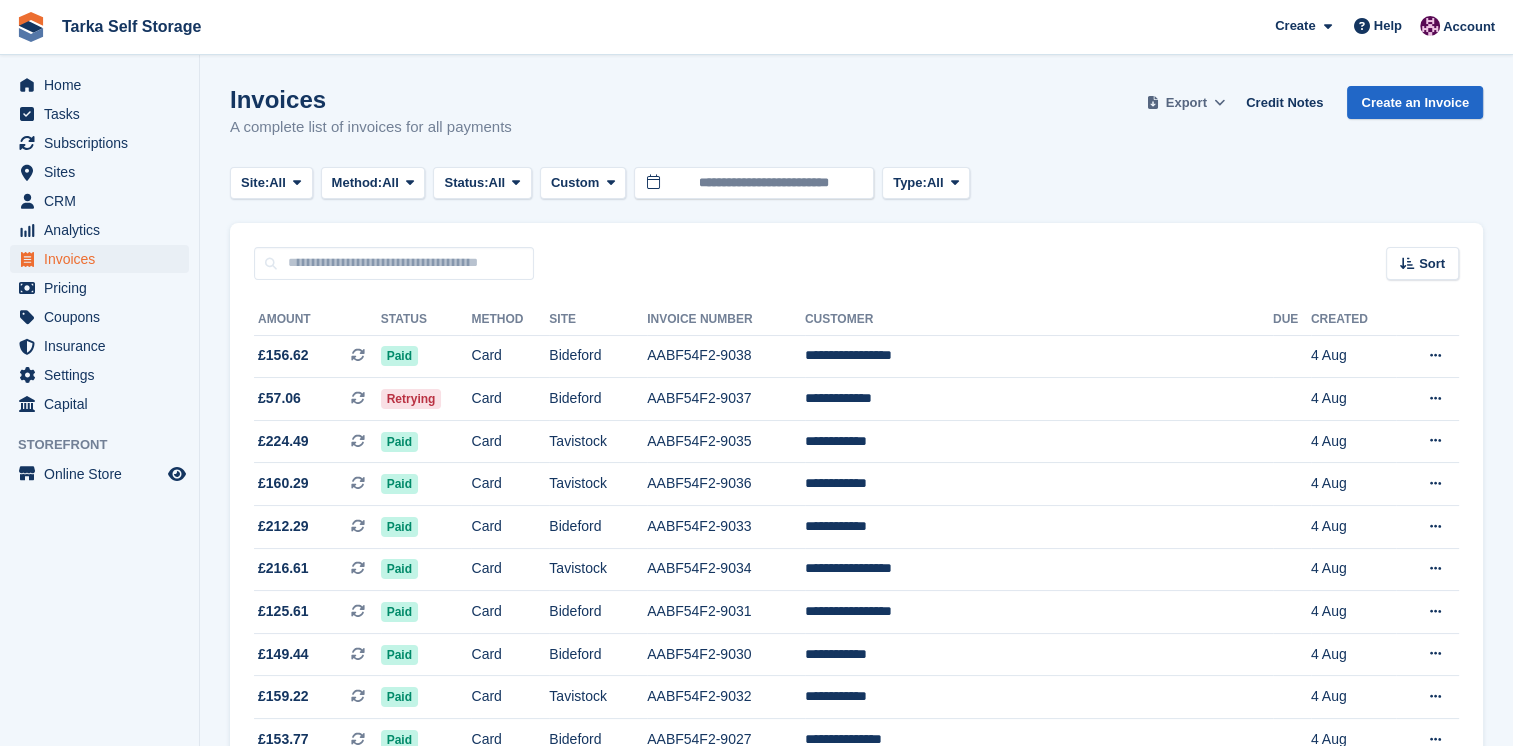 click on "Export" at bounding box center [1186, 102] 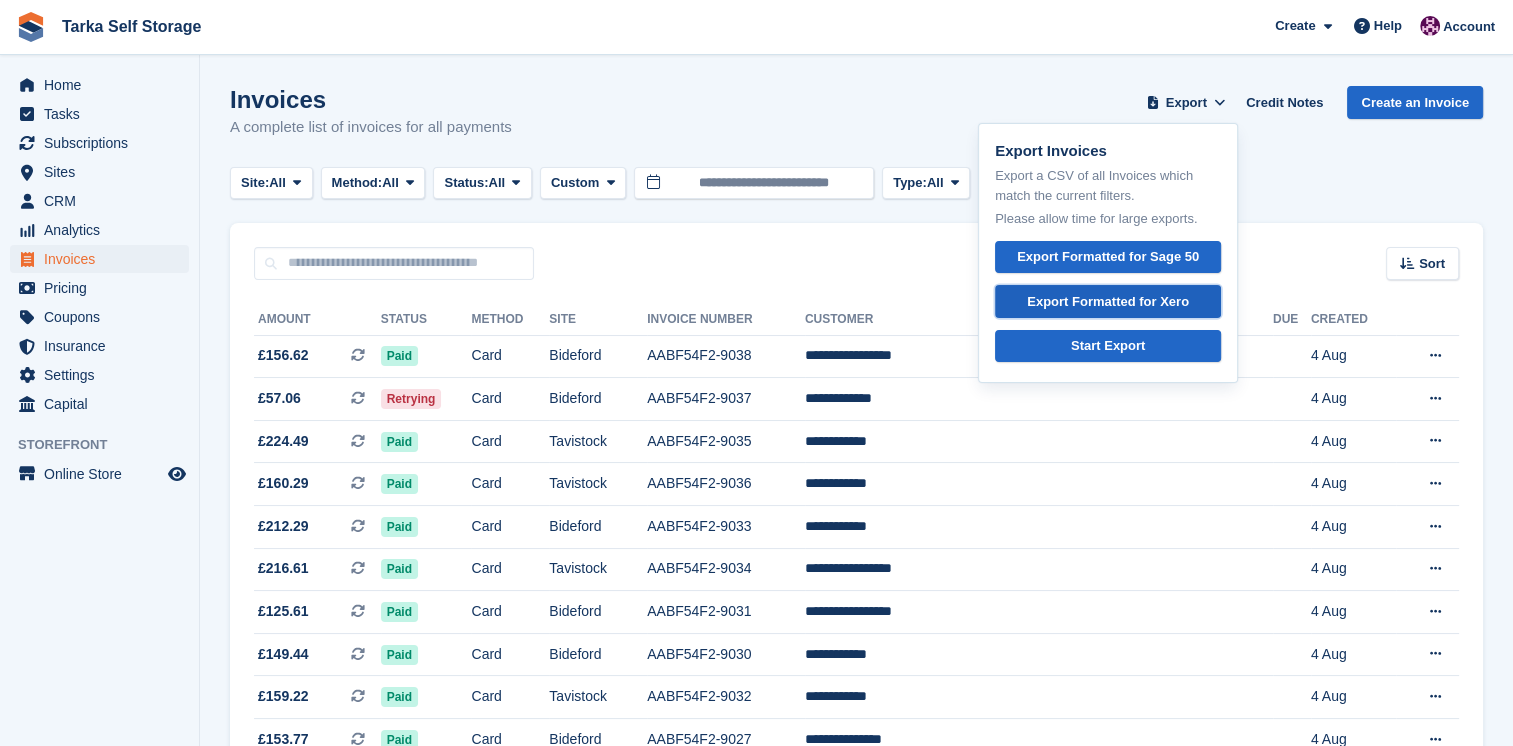 click on "Export Formatted for Xero" at bounding box center [1108, 302] 